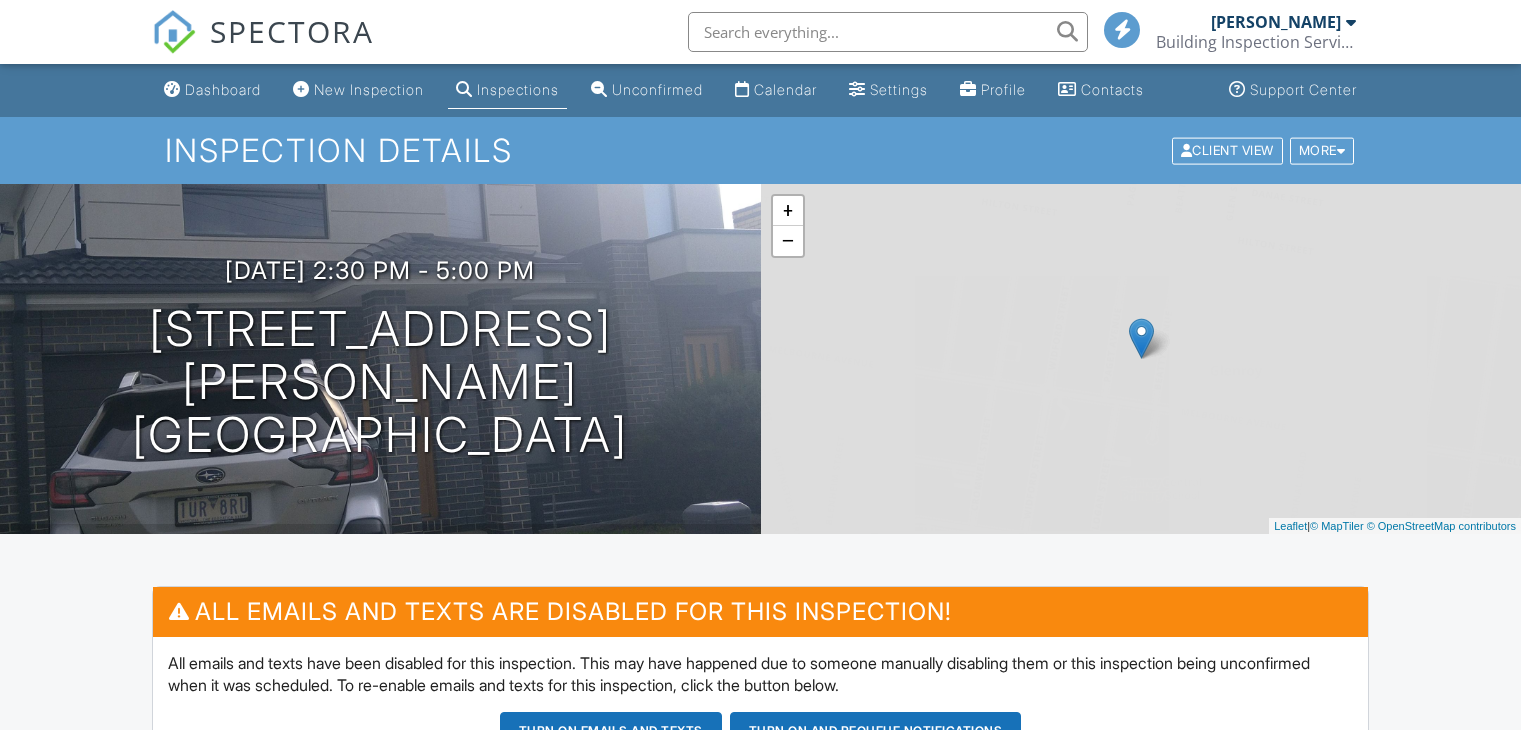 scroll, scrollTop: 0, scrollLeft: 0, axis: both 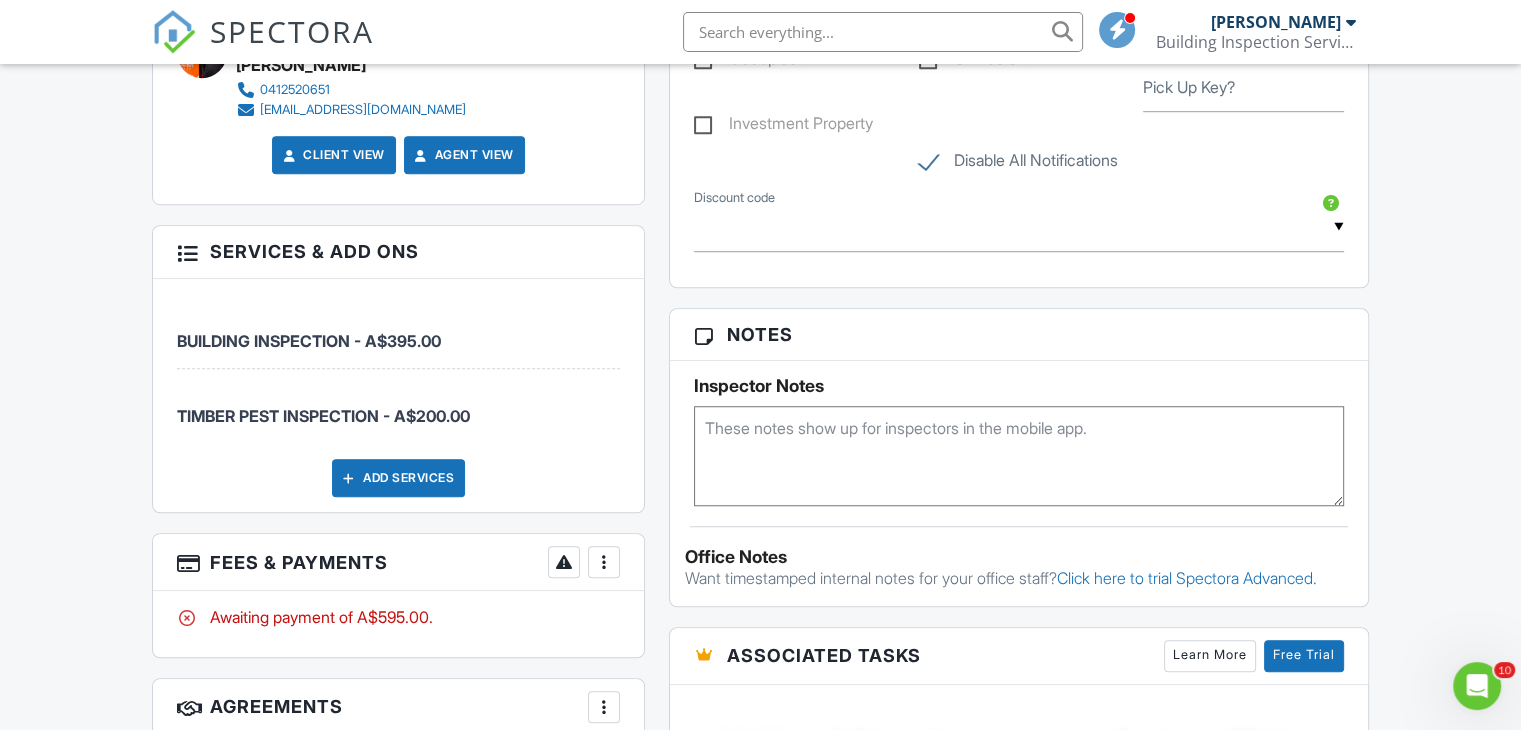 click at bounding box center (604, 562) 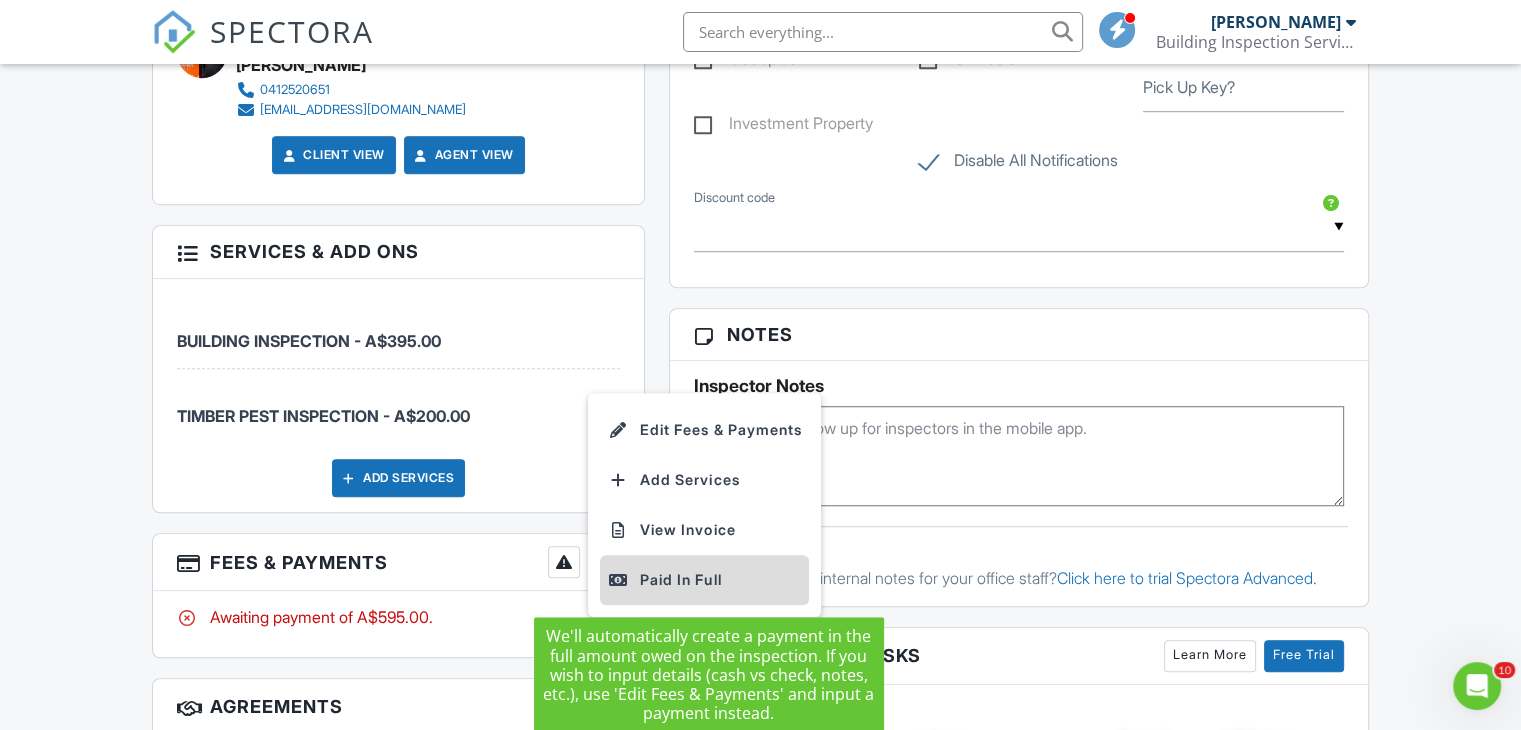 click on "Paid In Full" at bounding box center [704, 580] 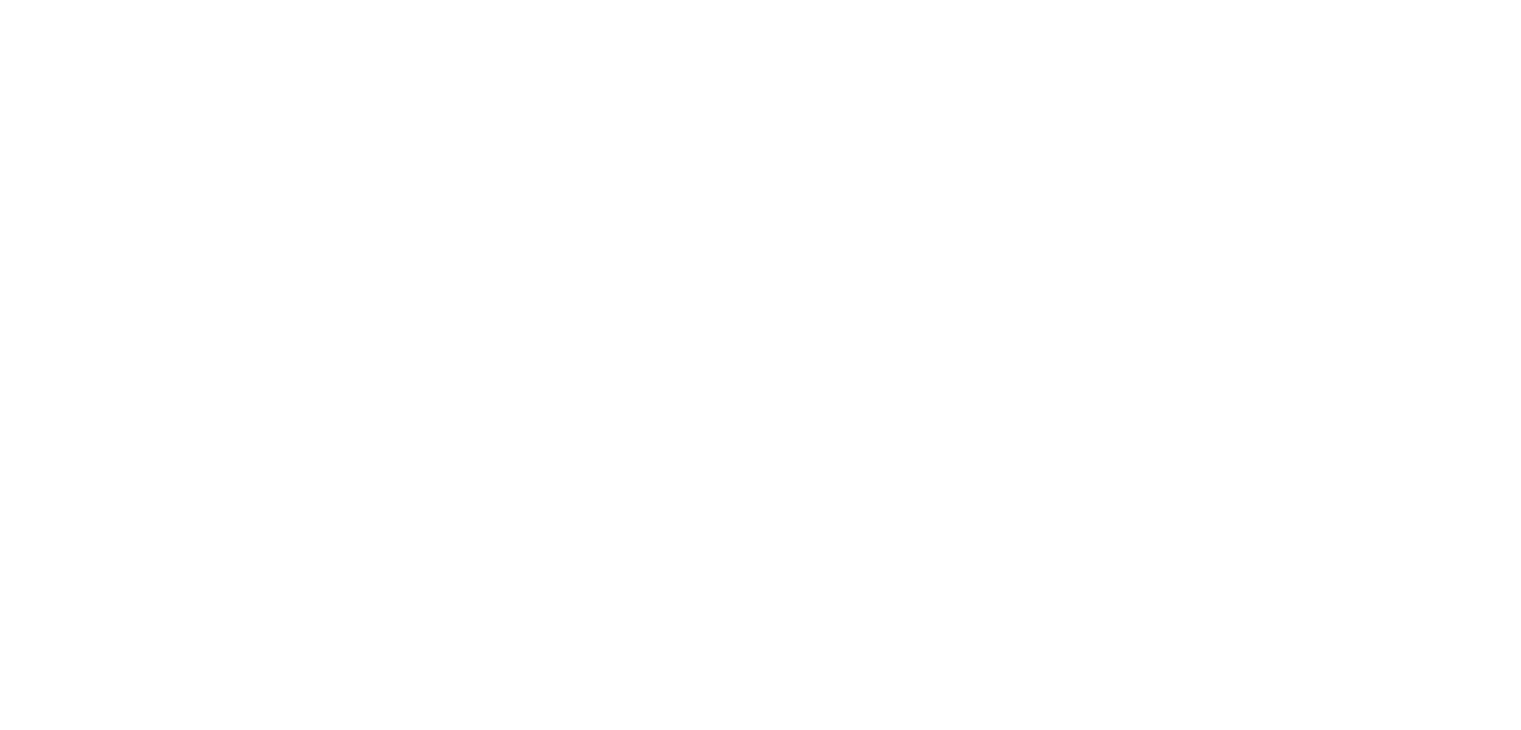 scroll, scrollTop: 0, scrollLeft: 0, axis: both 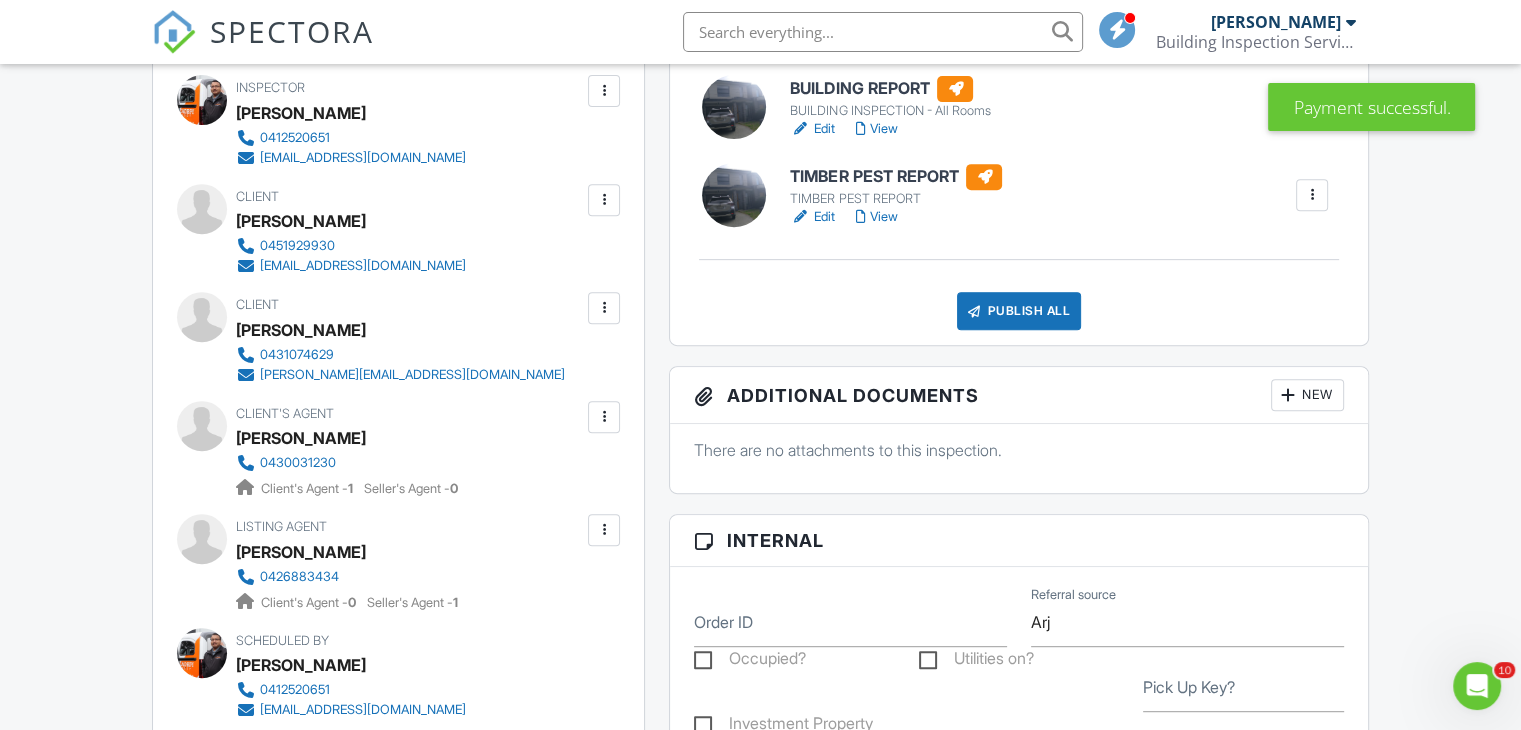click on "Publish All" at bounding box center [1019, 311] 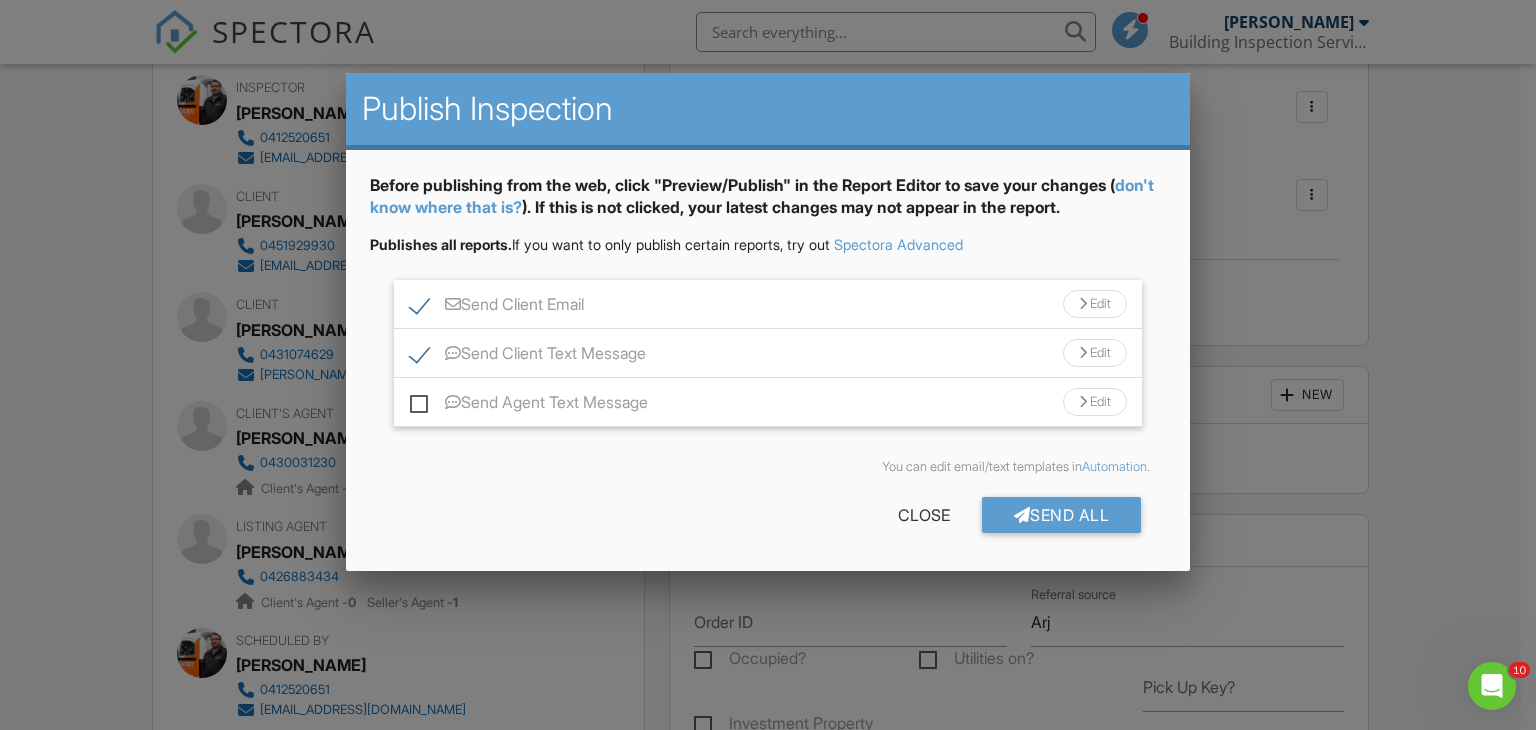 click on "Send Agent Text Message" at bounding box center [529, 405] 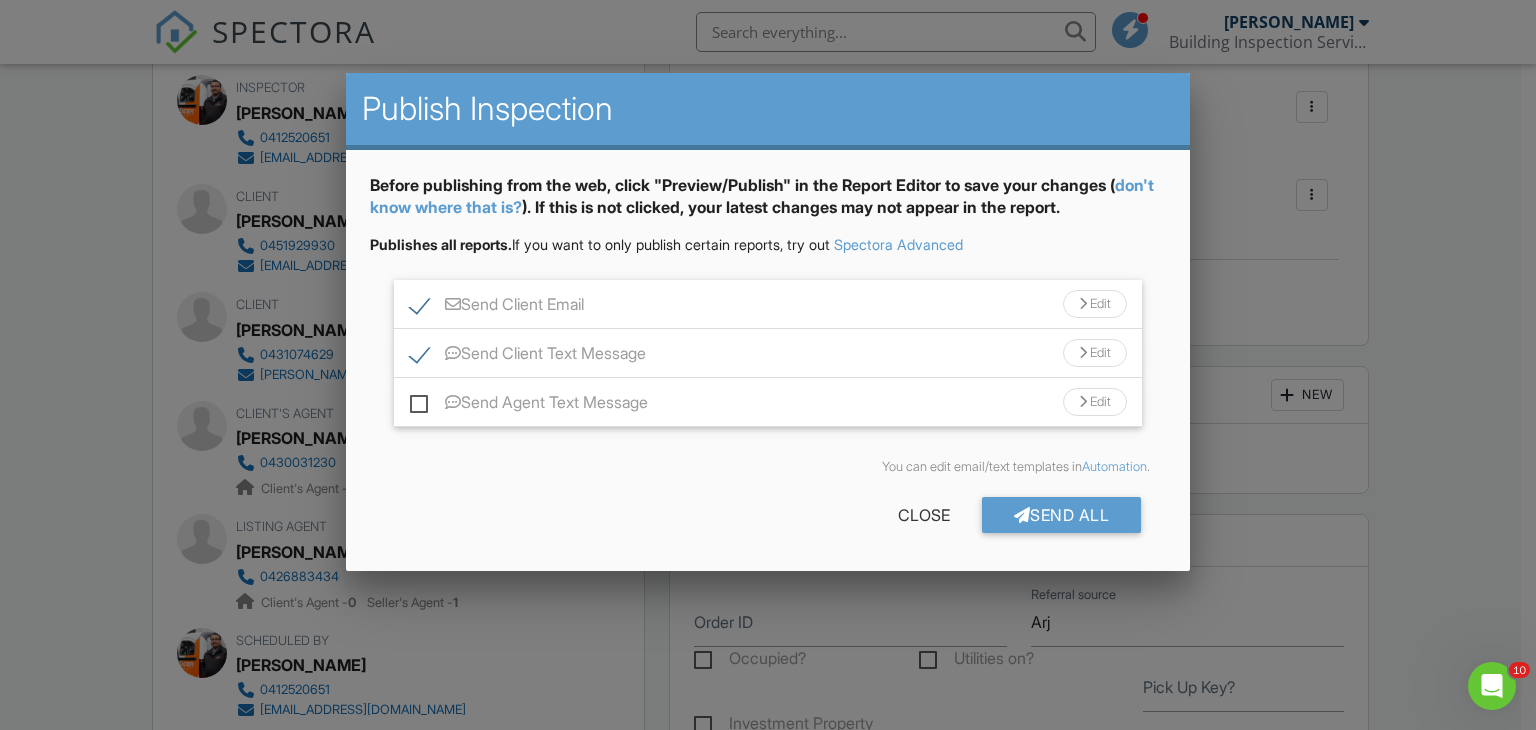 click on "Send Agent Text Message" at bounding box center [416, 392] 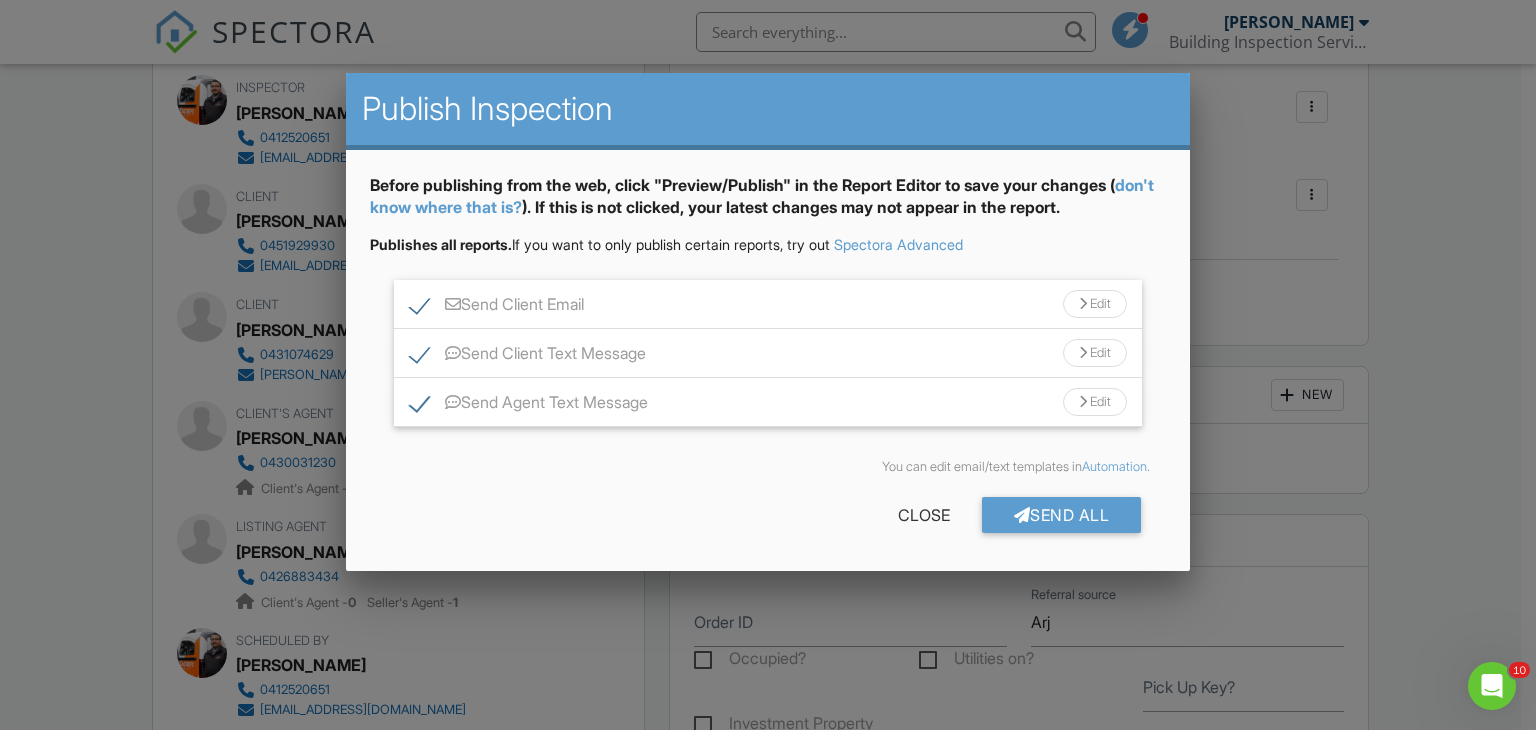click on "Send Agent Text Message" at bounding box center (529, 405) 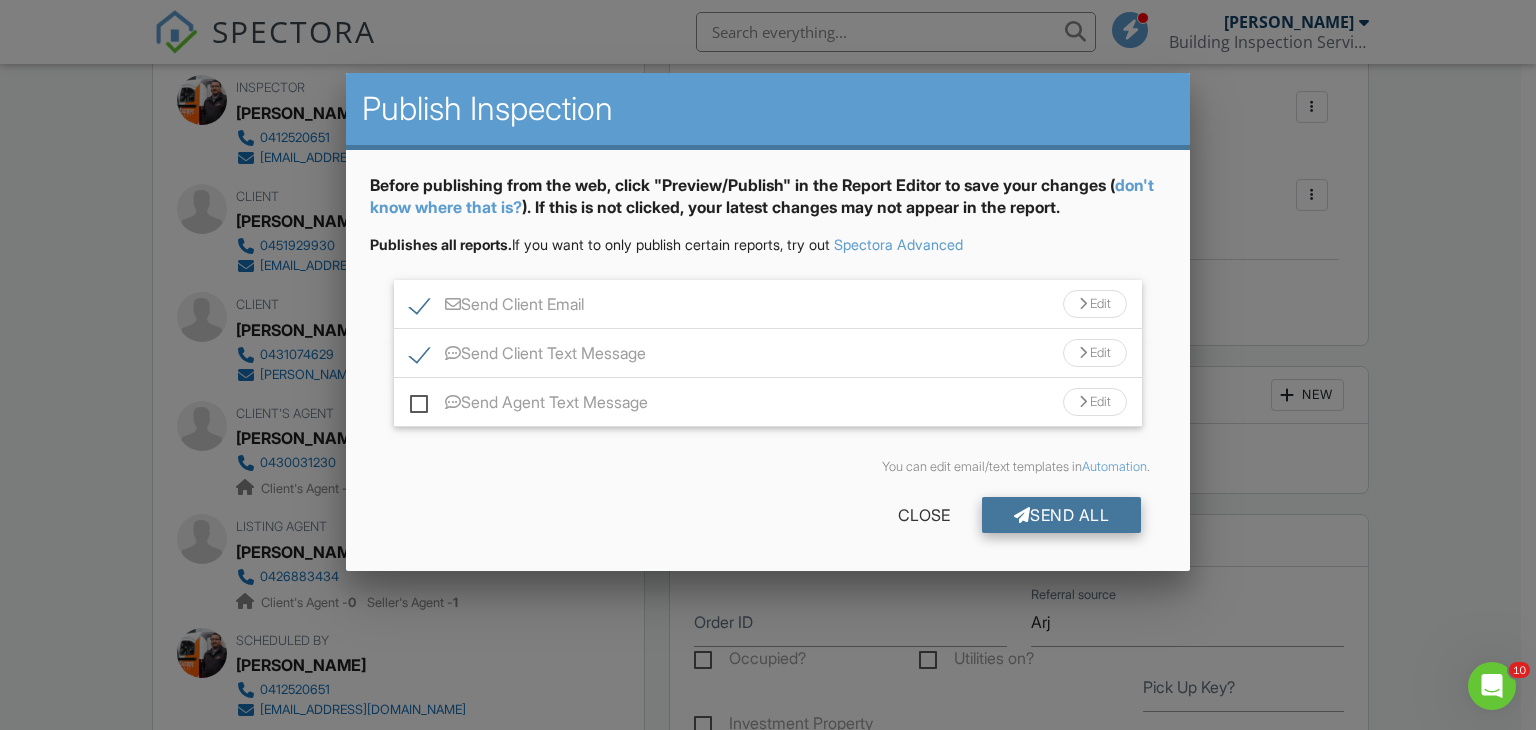 click on "Send All" at bounding box center (1062, 515) 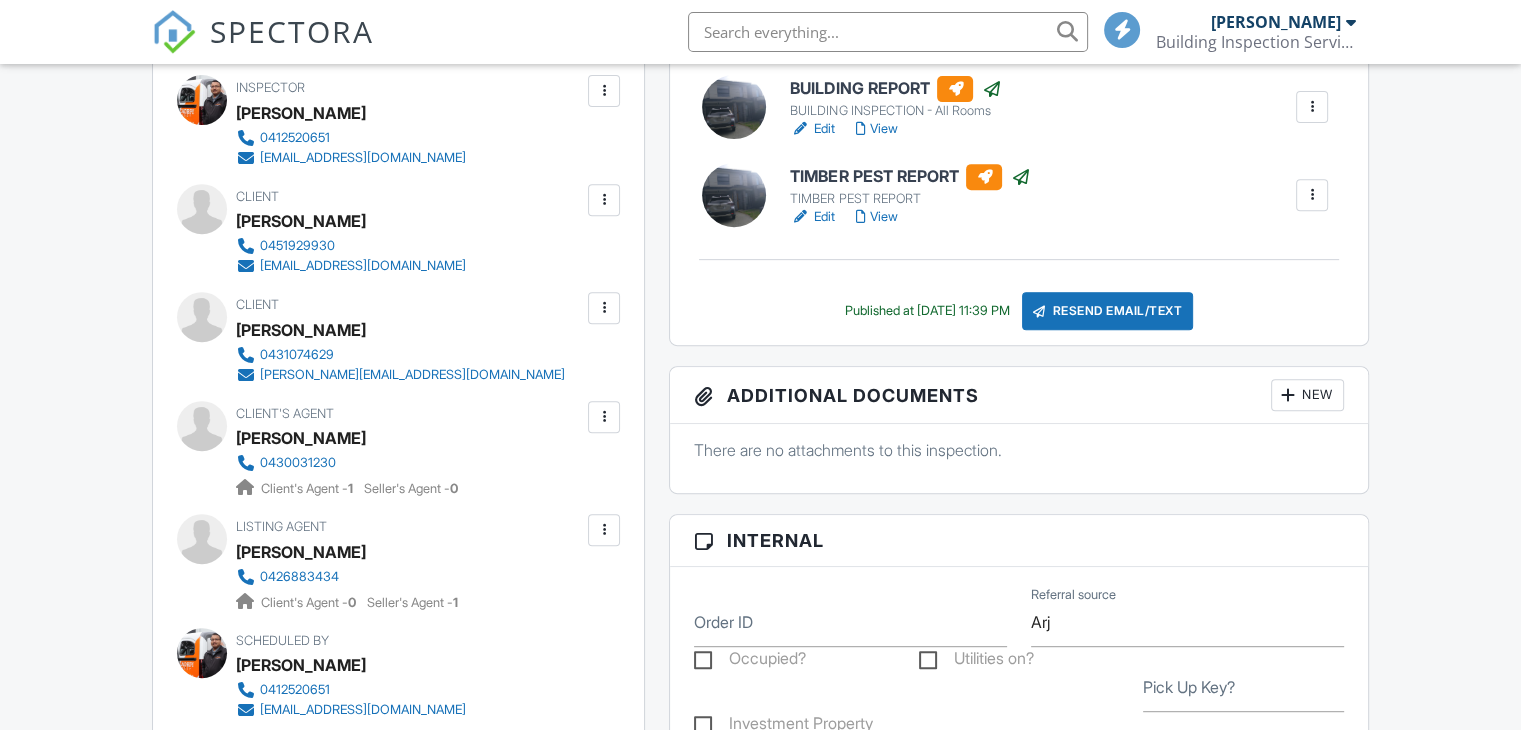 scroll, scrollTop: 800, scrollLeft: 0, axis: vertical 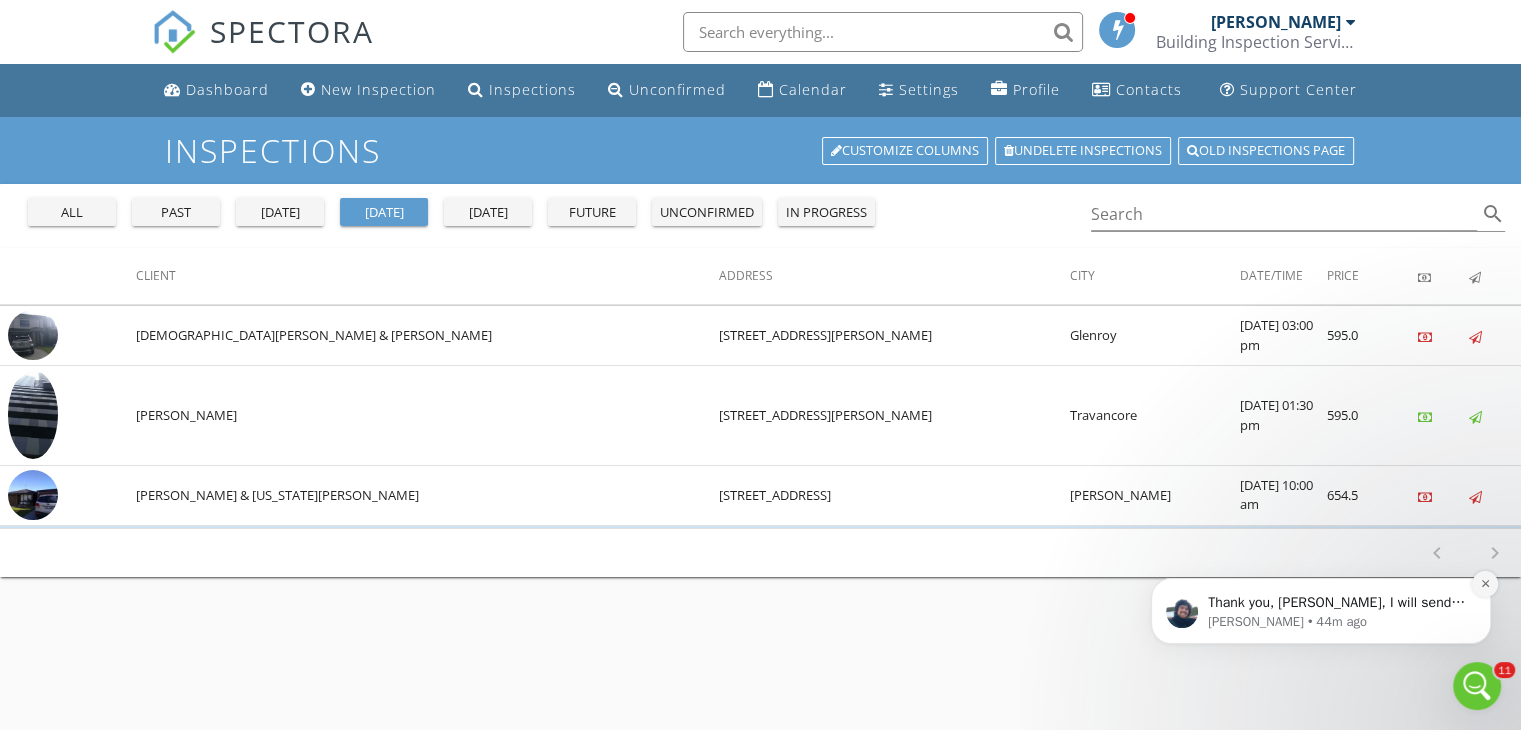 click 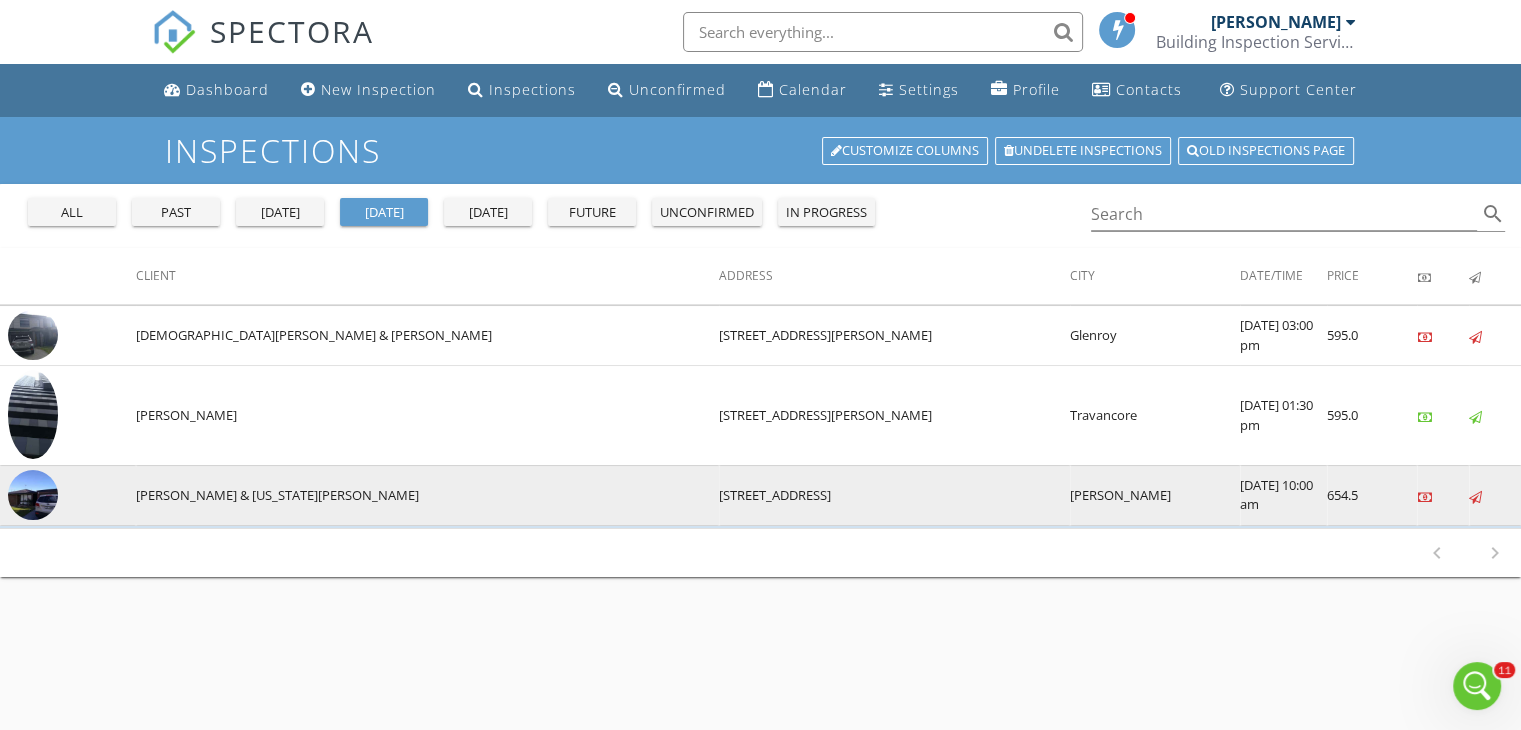 click at bounding box center (33, 495) 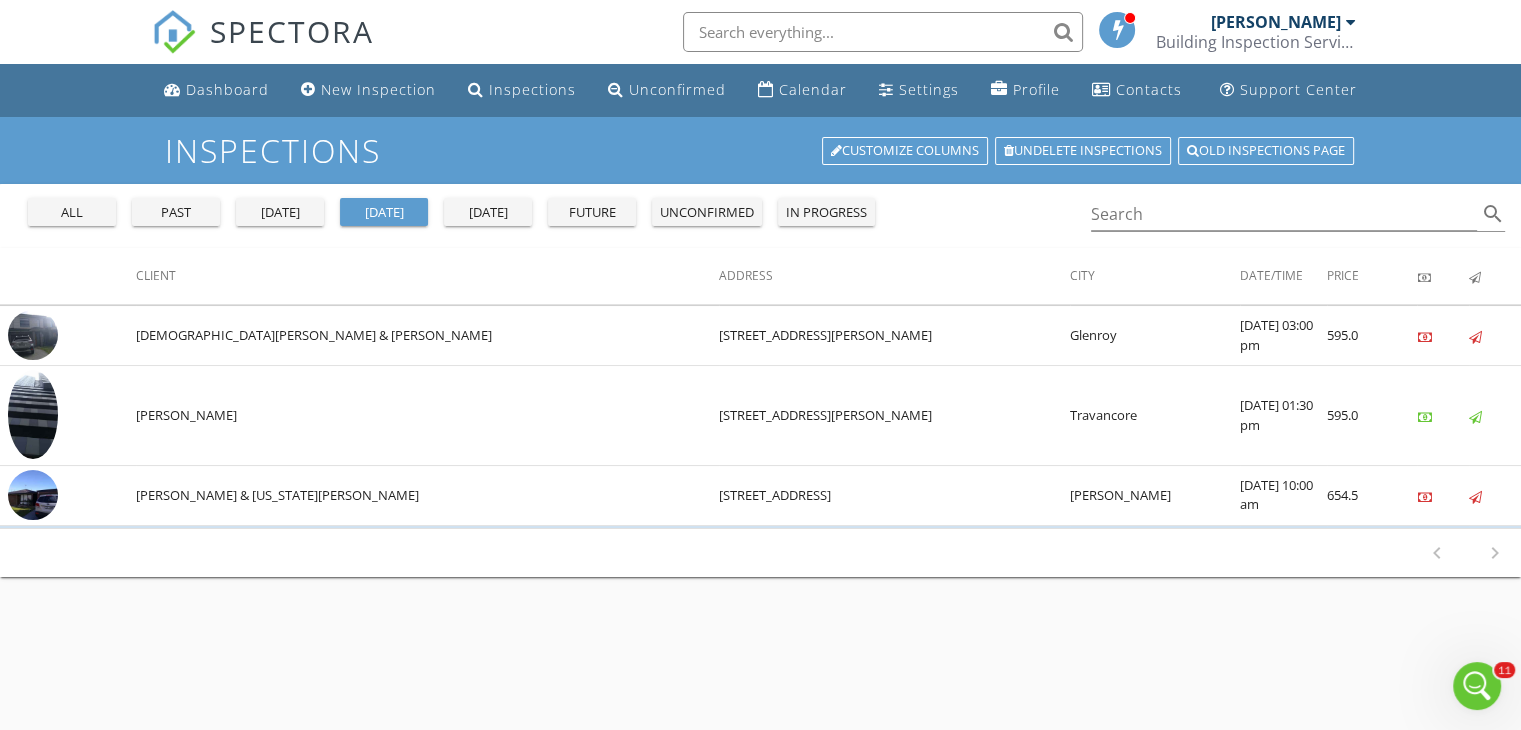 click on "future" at bounding box center (592, 213) 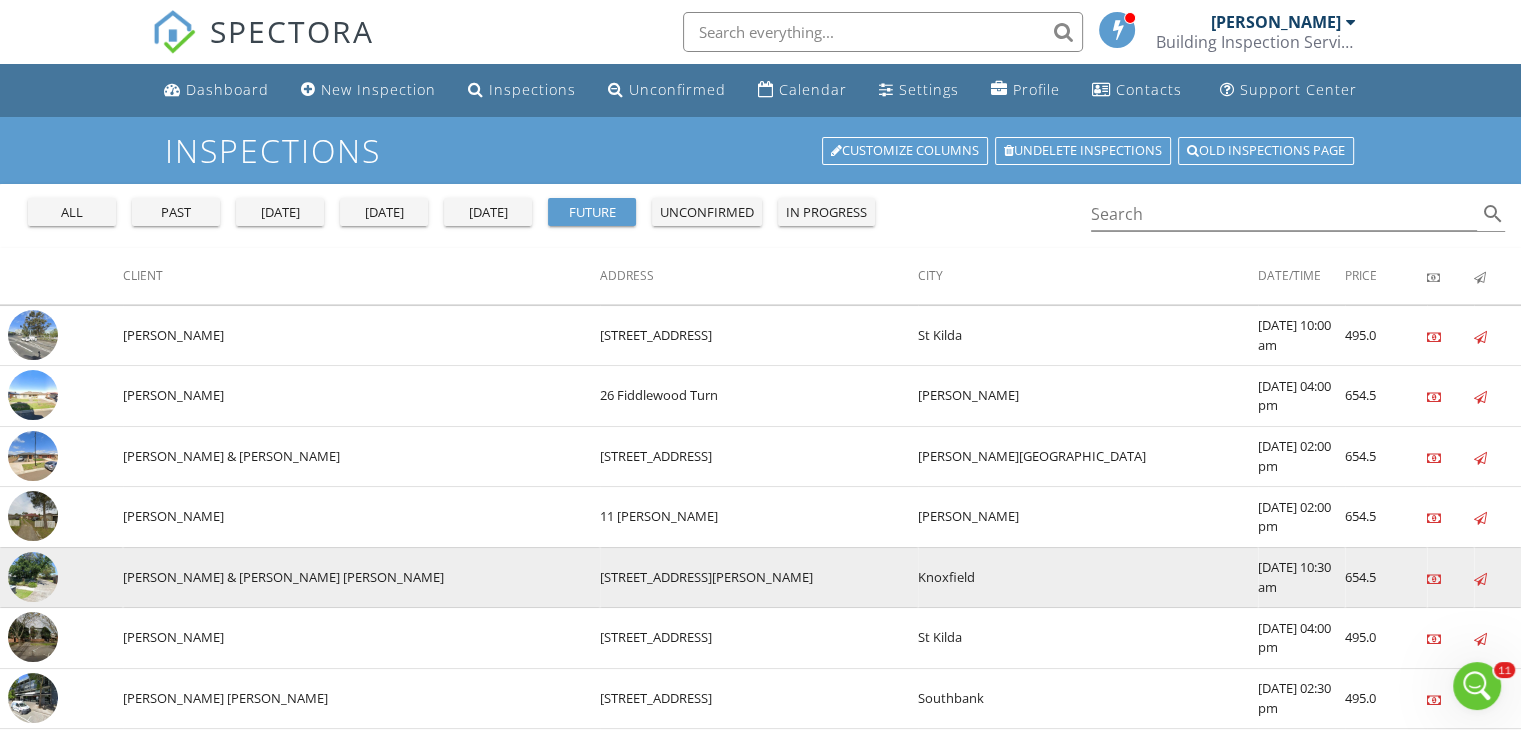 click at bounding box center [33, 577] 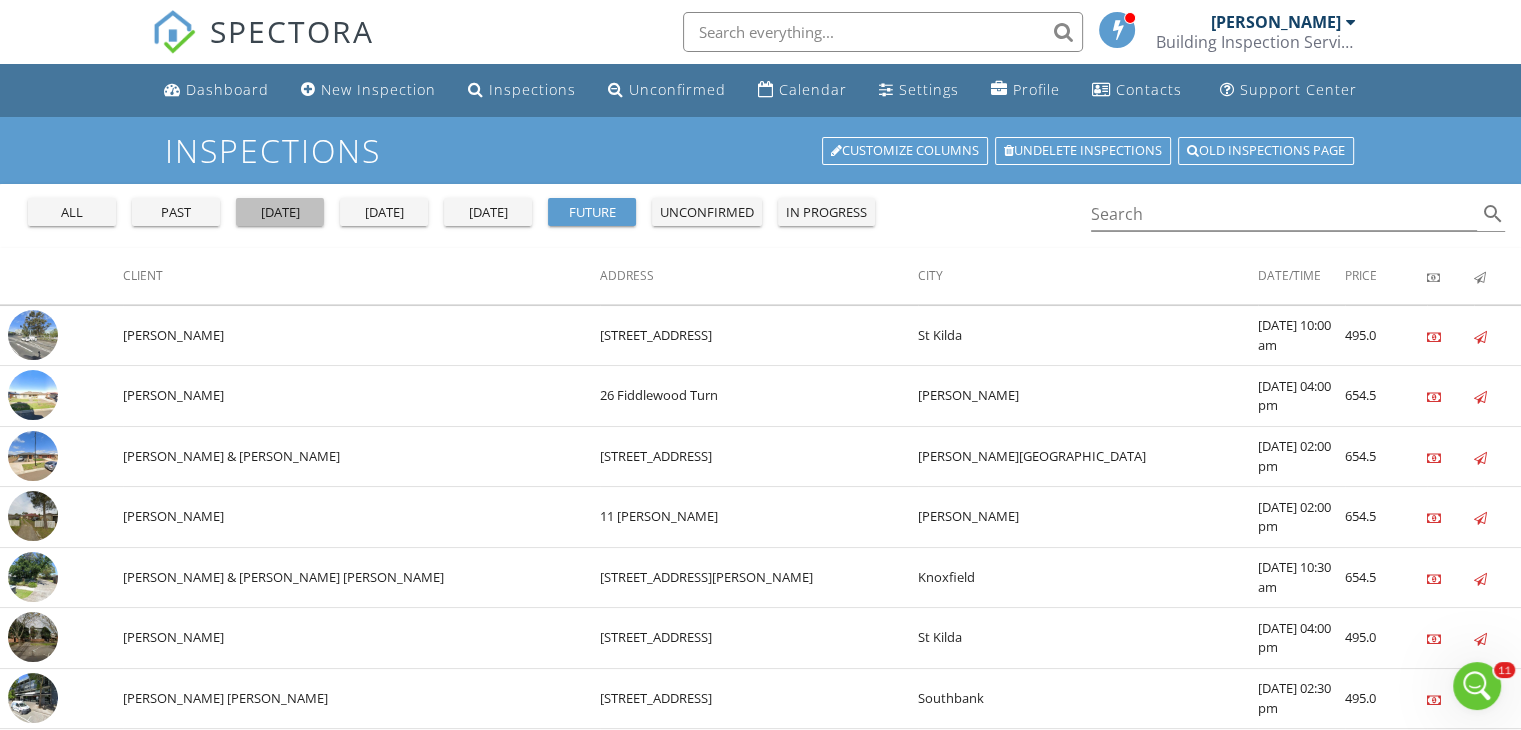 click on "yesterday" at bounding box center [280, 212] 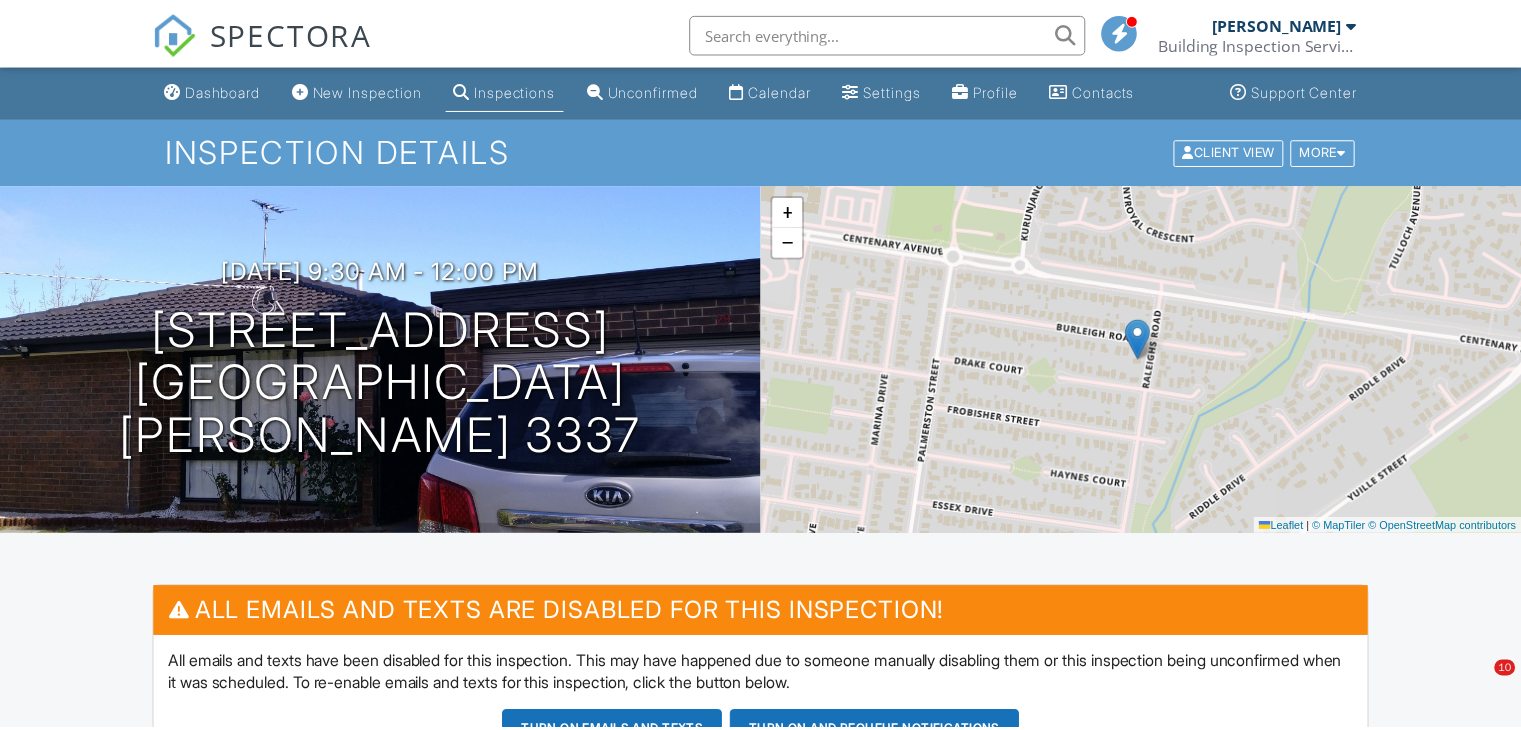 scroll, scrollTop: 0, scrollLeft: 0, axis: both 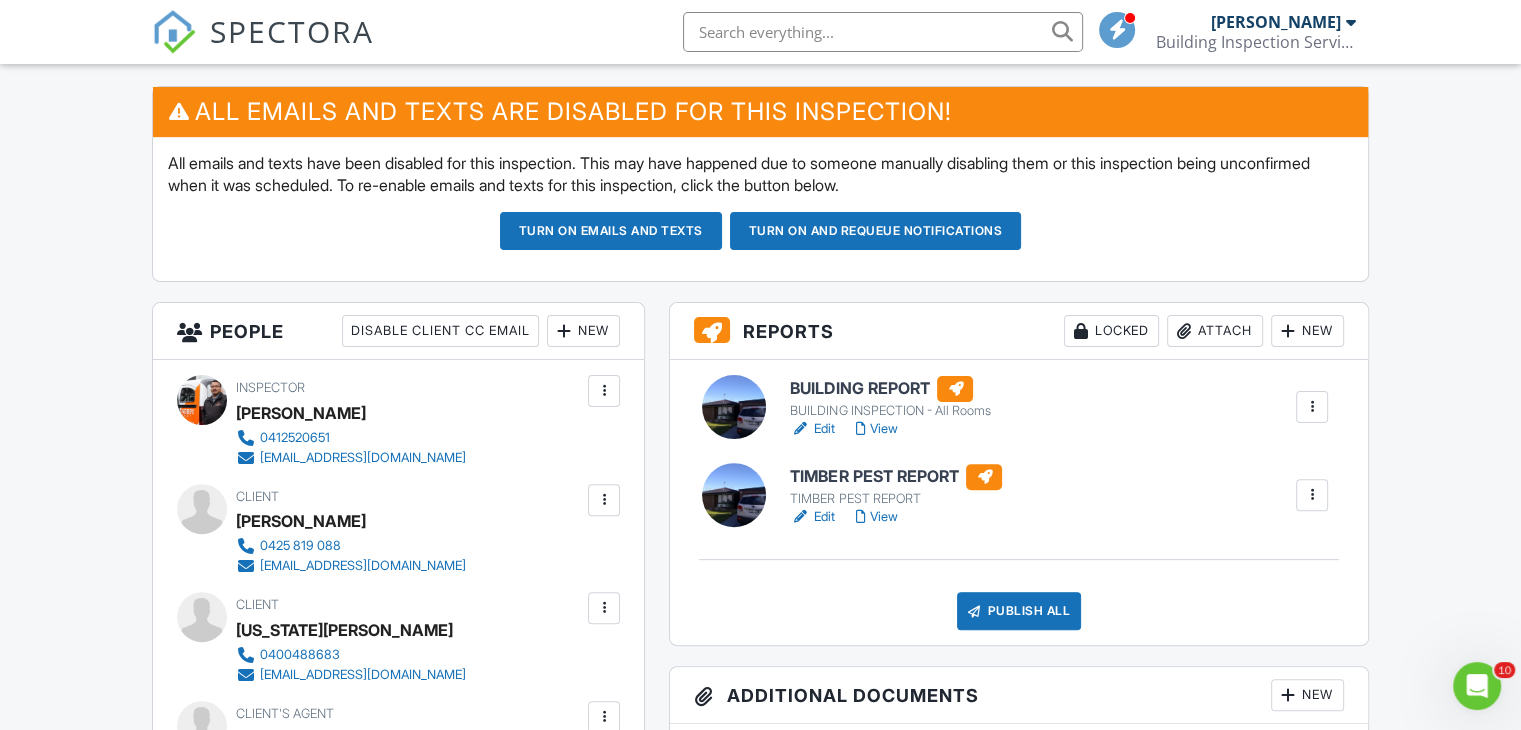 click on "Edit" at bounding box center [812, 429] 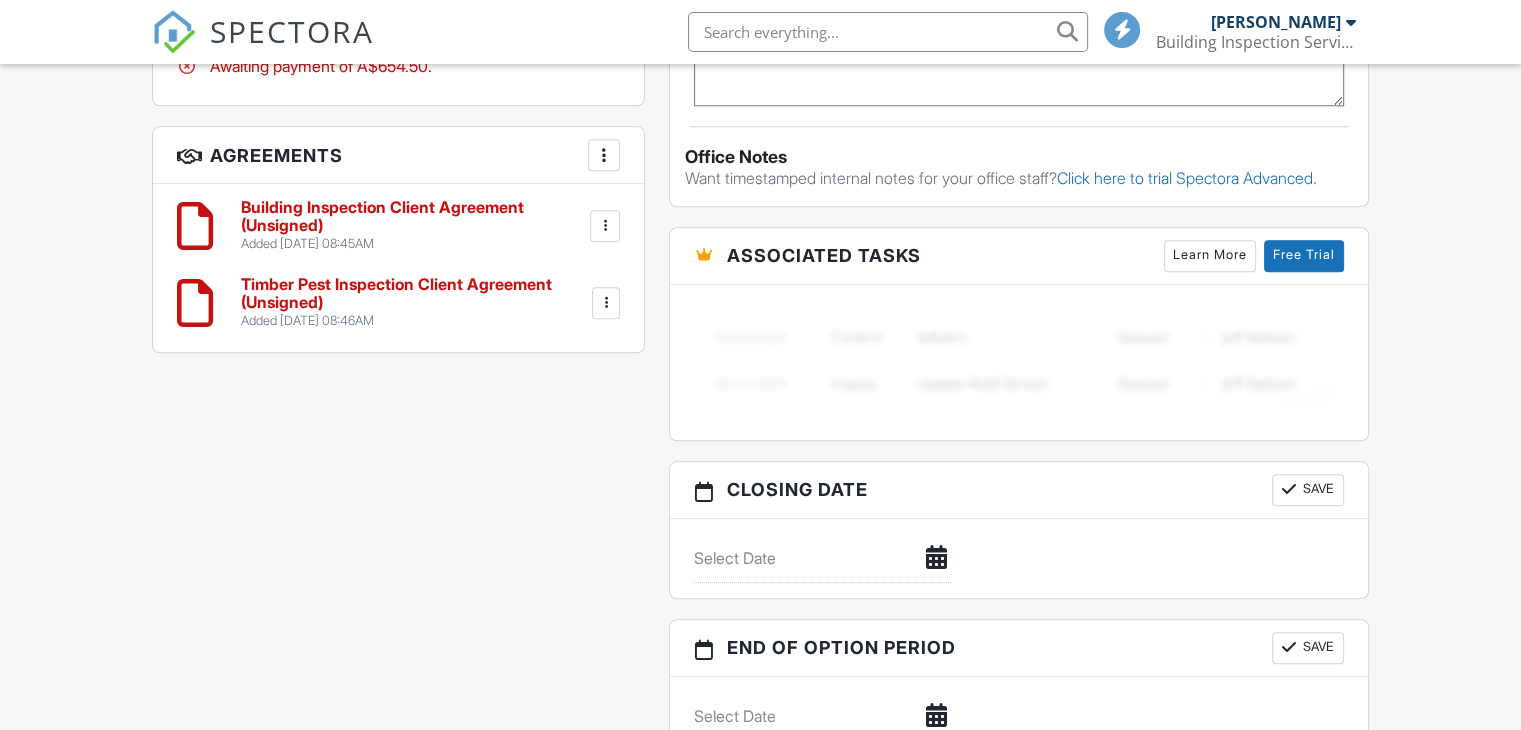 scroll, scrollTop: 2200, scrollLeft: 0, axis: vertical 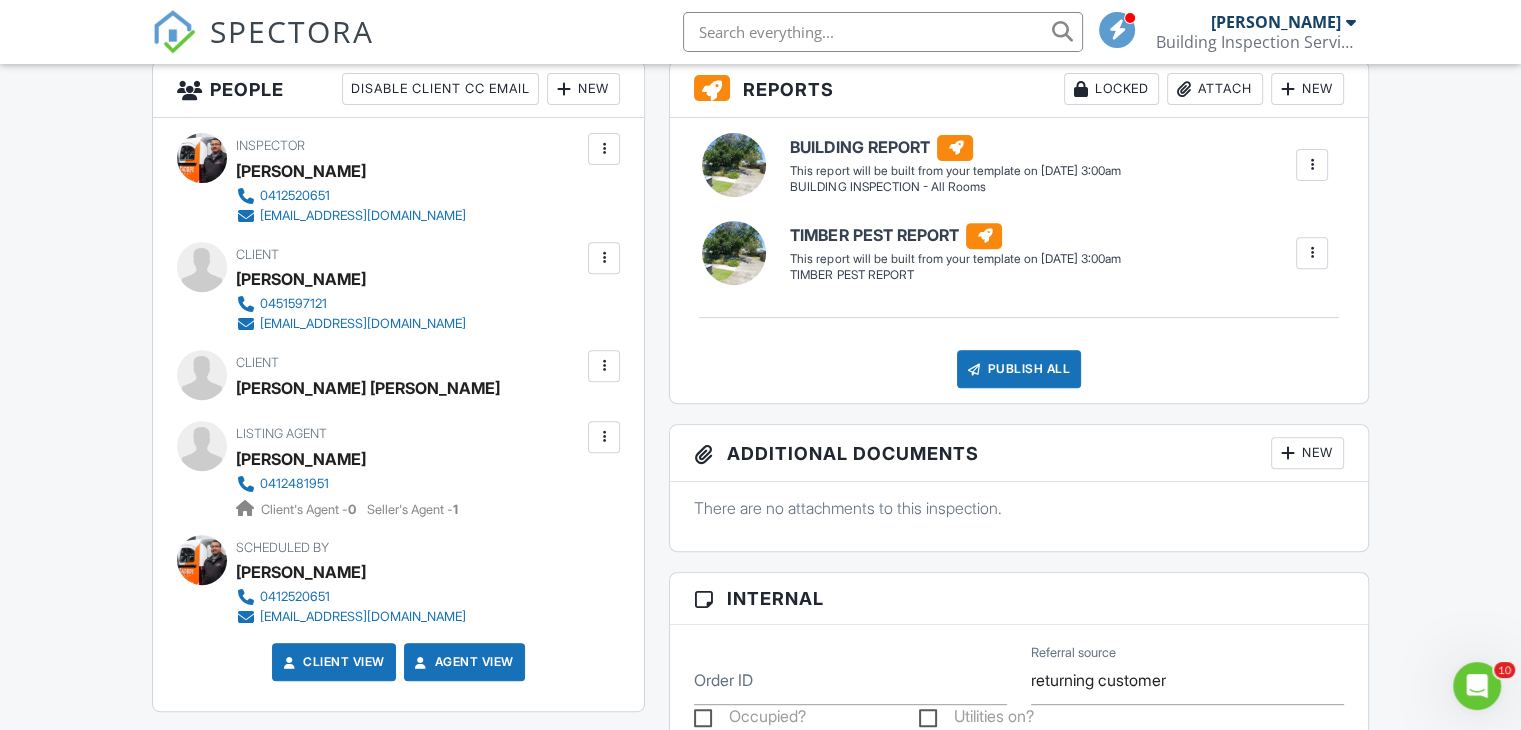 click at bounding box center [604, 258] 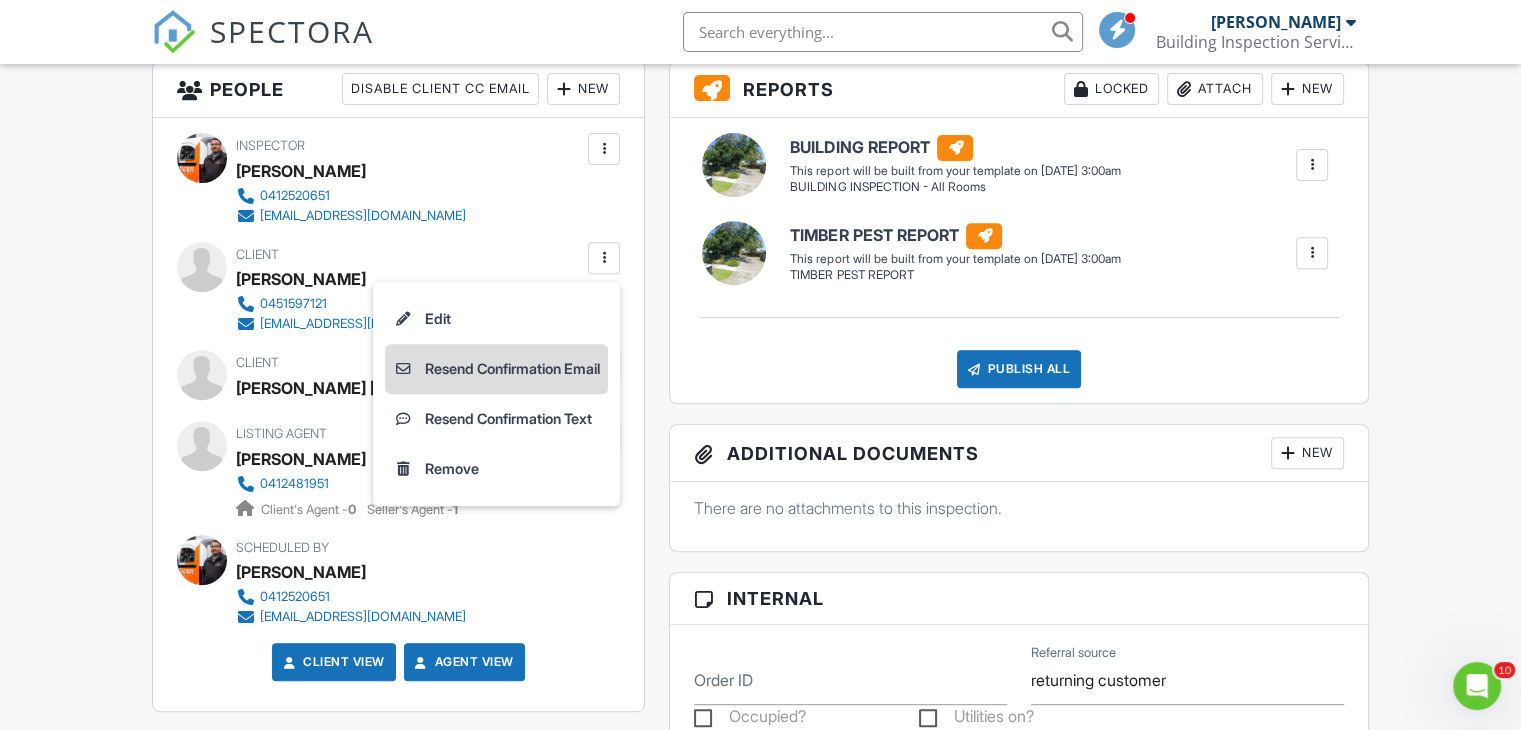 click on "Resend Confirmation Email" at bounding box center [496, 369] 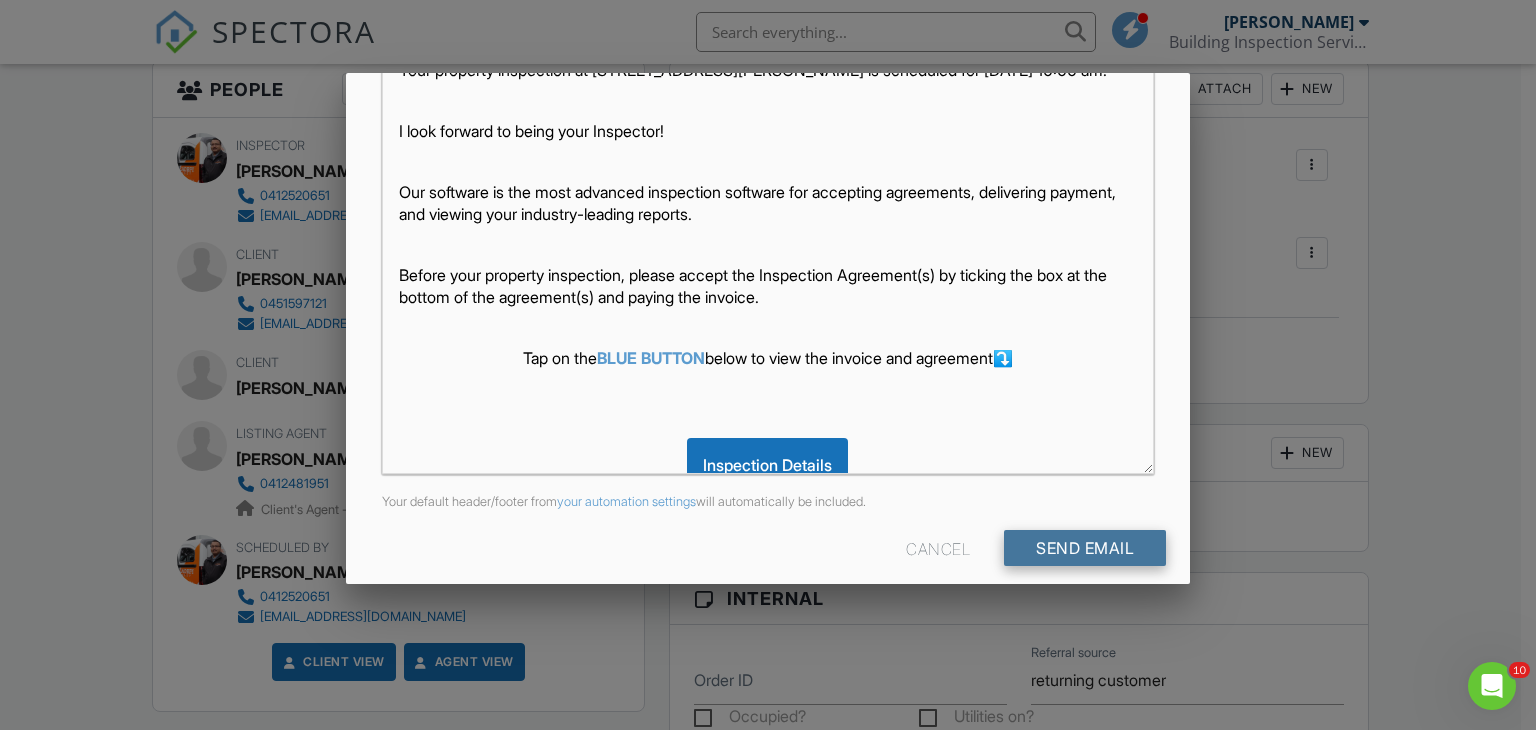 scroll, scrollTop: 457, scrollLeft: 0, axis: vertical 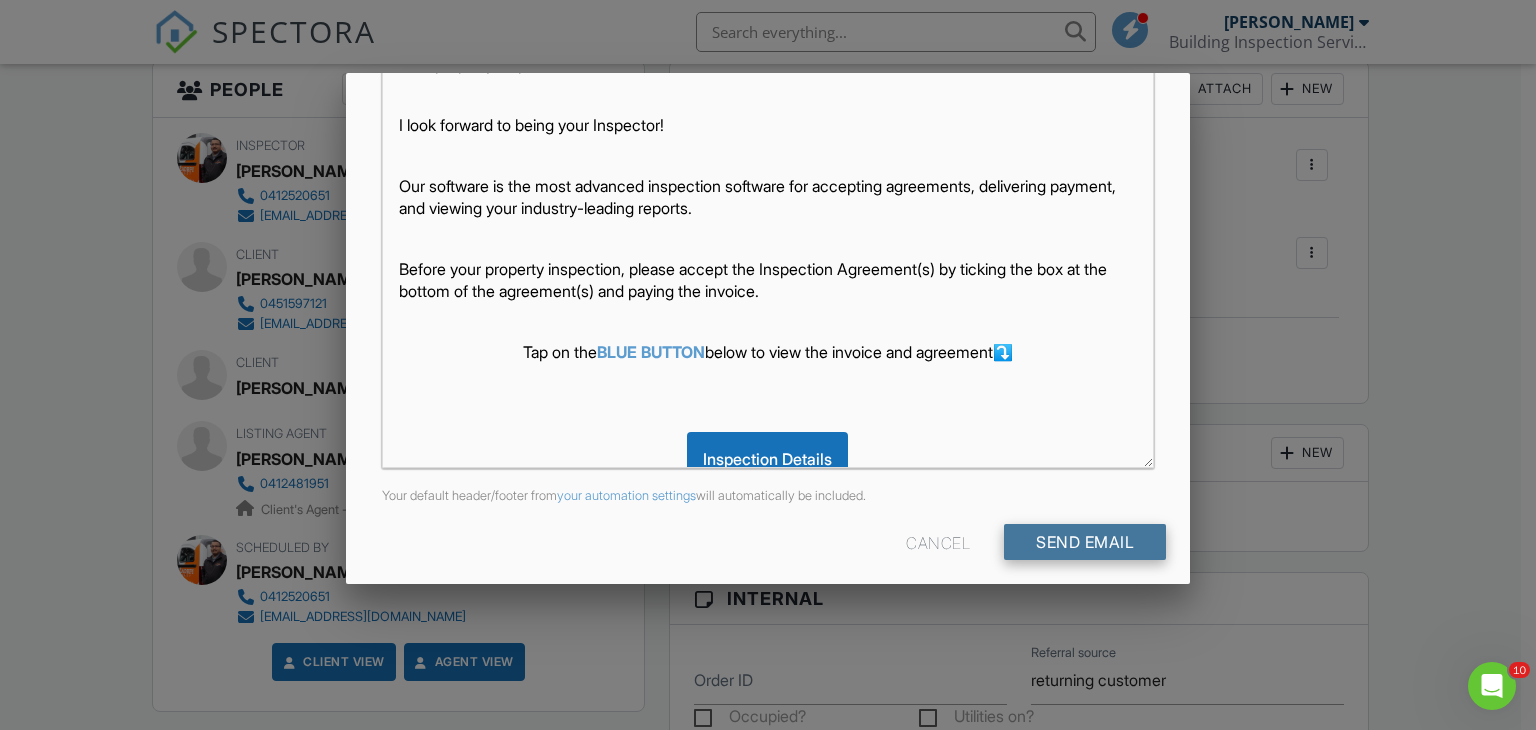 drag, startPoint x: 1072, startPoint y: 549, endPoint x: 1482, endPoint y: 448, distance: 422.25702 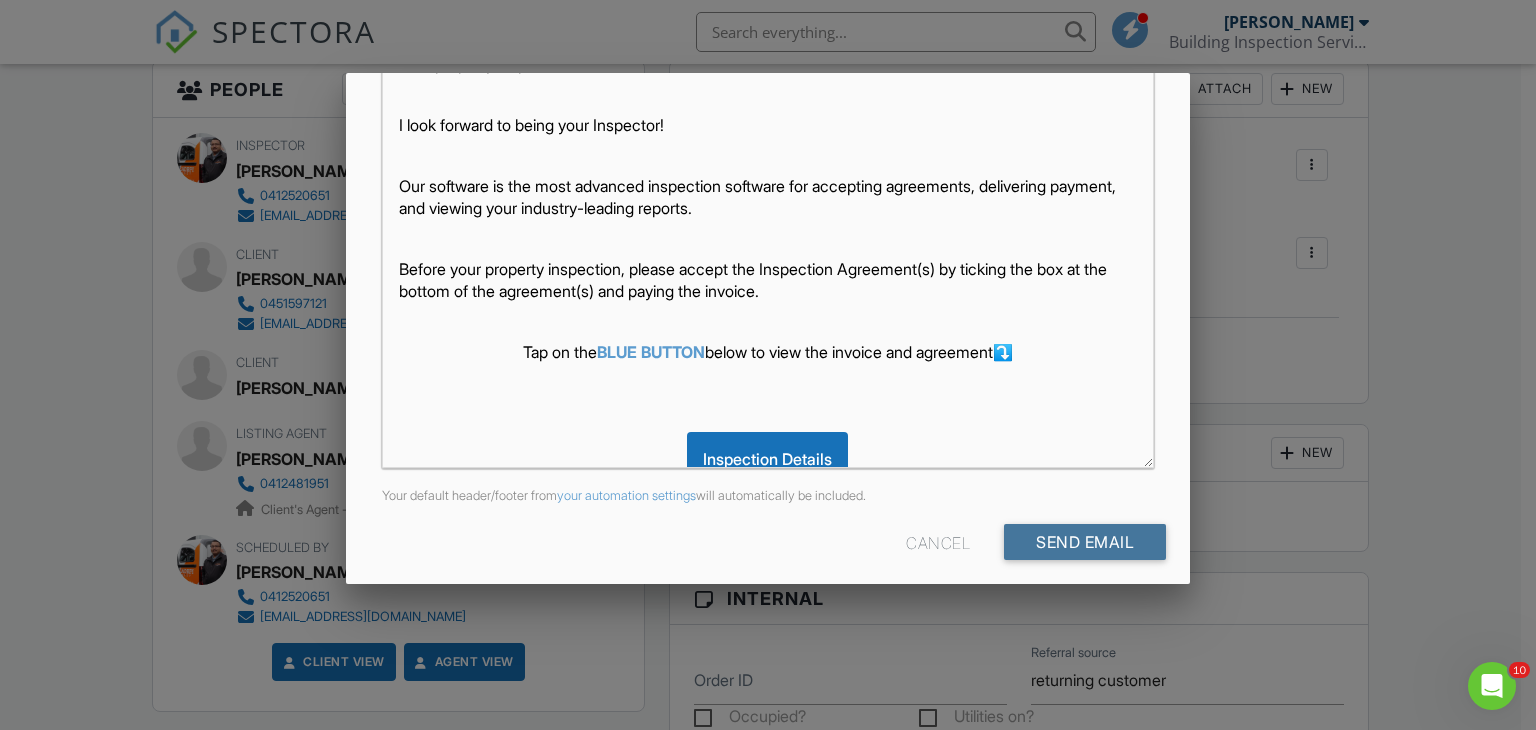 click on "Send Email" at bounding box center [1085, 542] 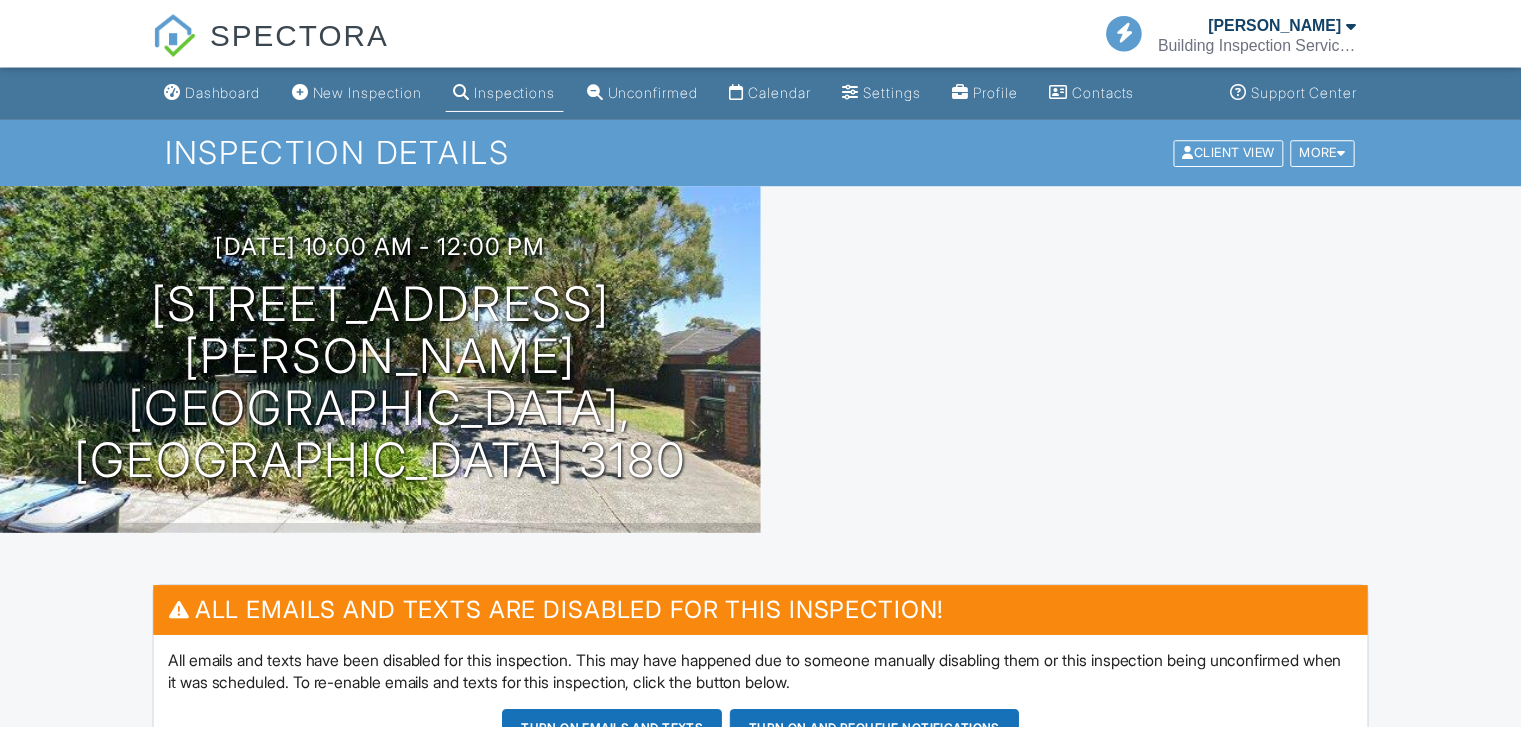 scroll, scrollTop: 0, scrollLeft: 0, axis: both 